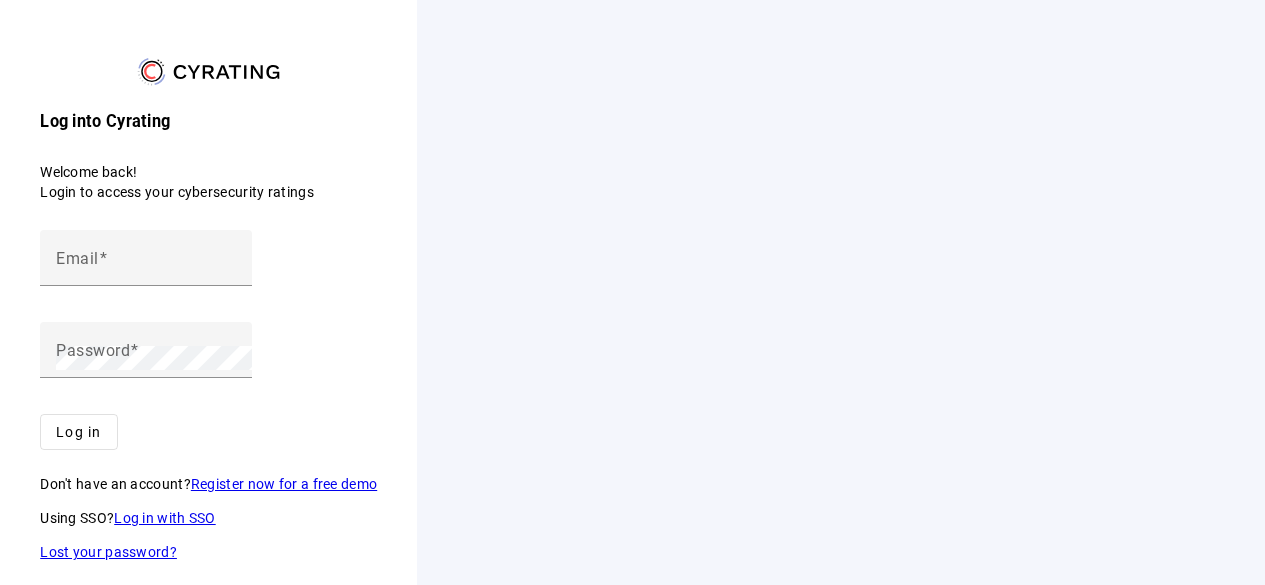 scroll, scrollTop: 0, scrollLeft: 0, axis: both 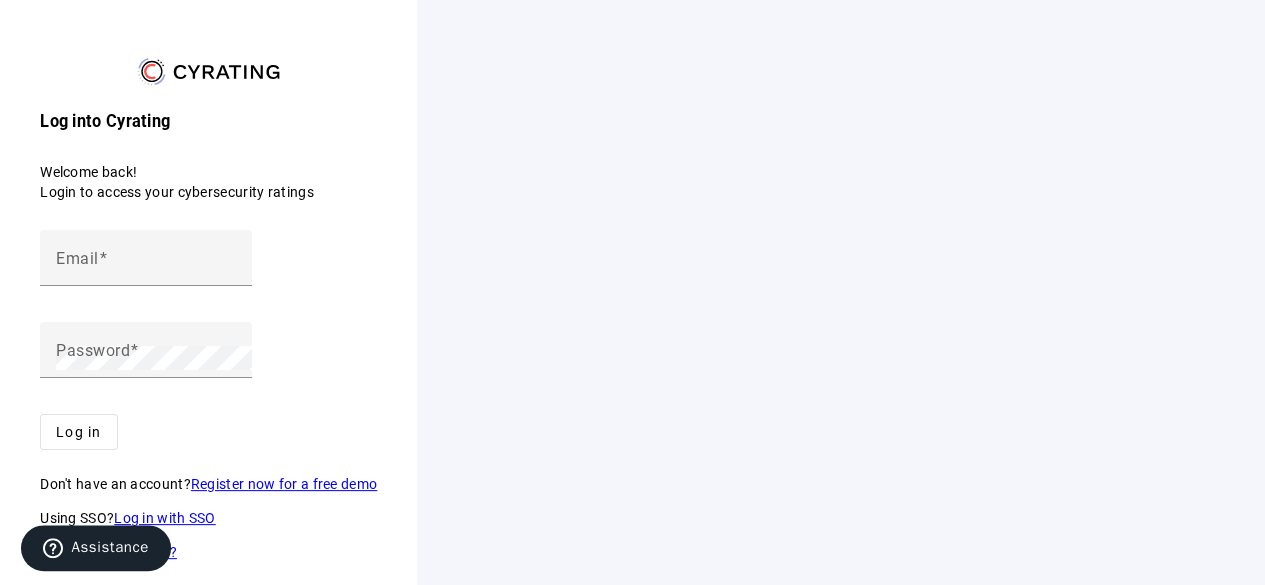 click on "Log in with SSO" at bounding box center [165, 518] 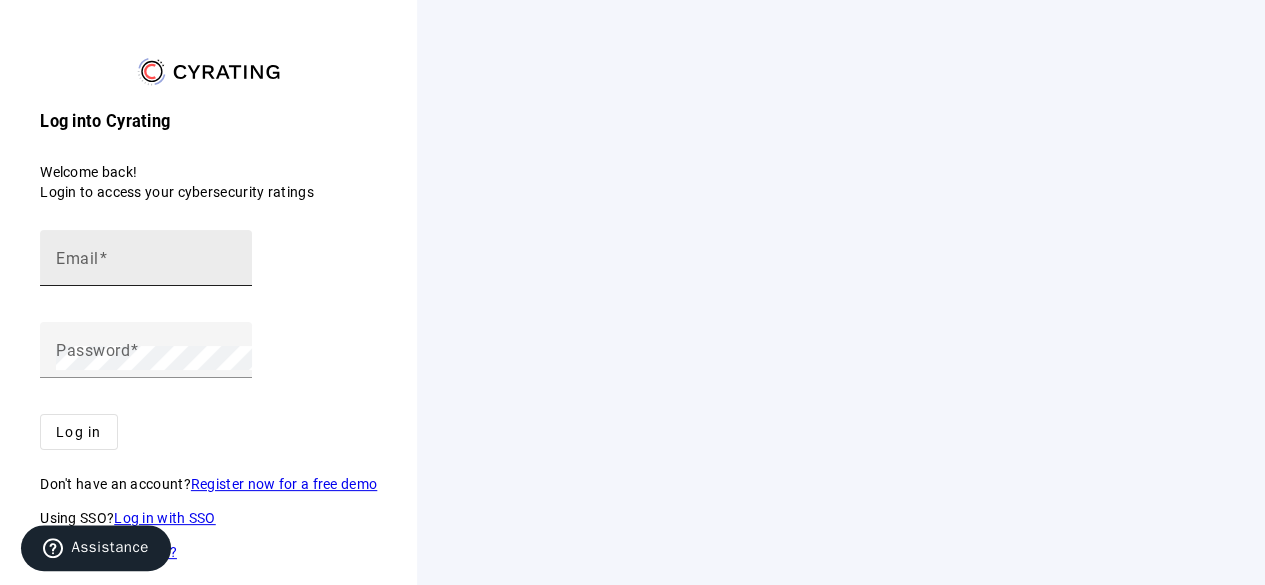 click on "Email" at bounding box center (146, 266) 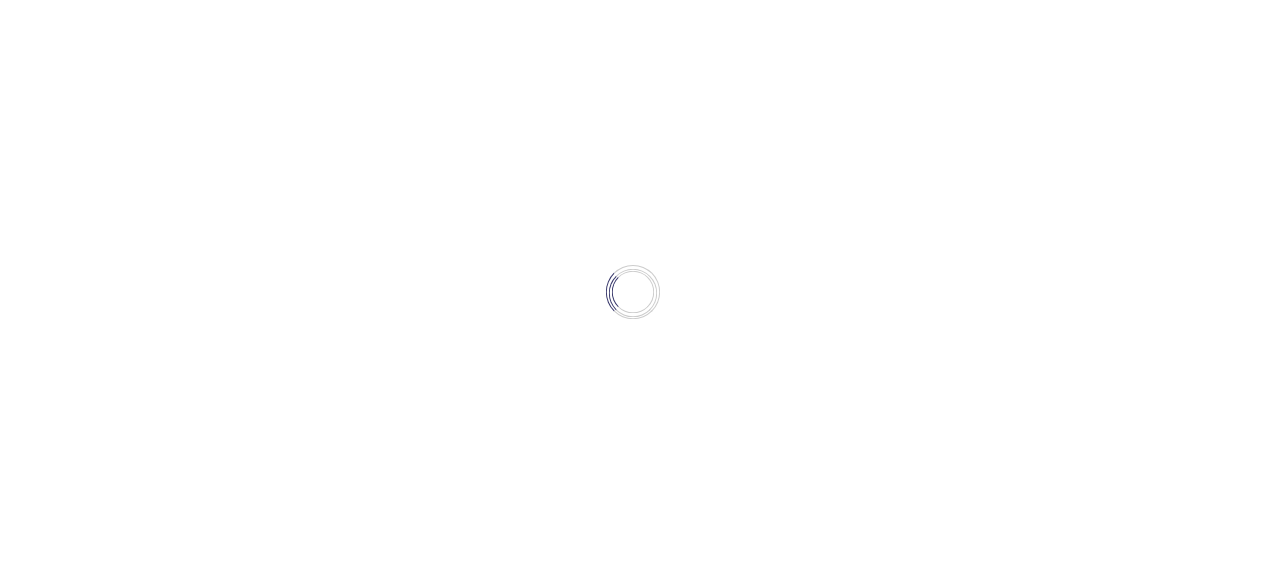 scroll, scrollTop: 0, scrollLeft: 0, axis: both 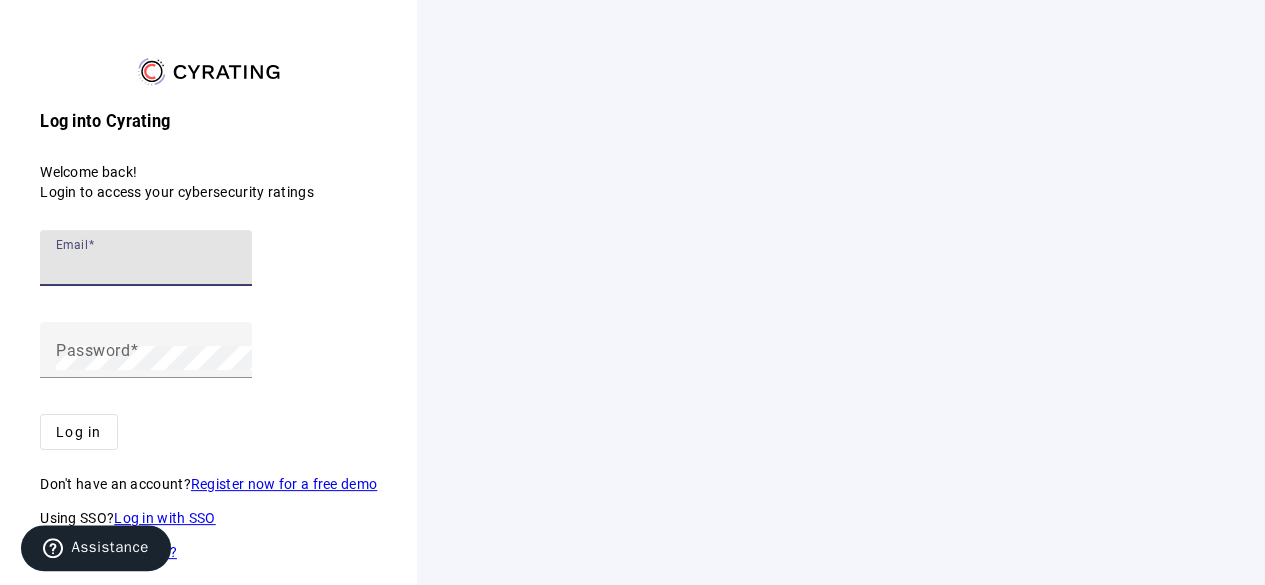 click on "Email" at bounding box center (146, 266) 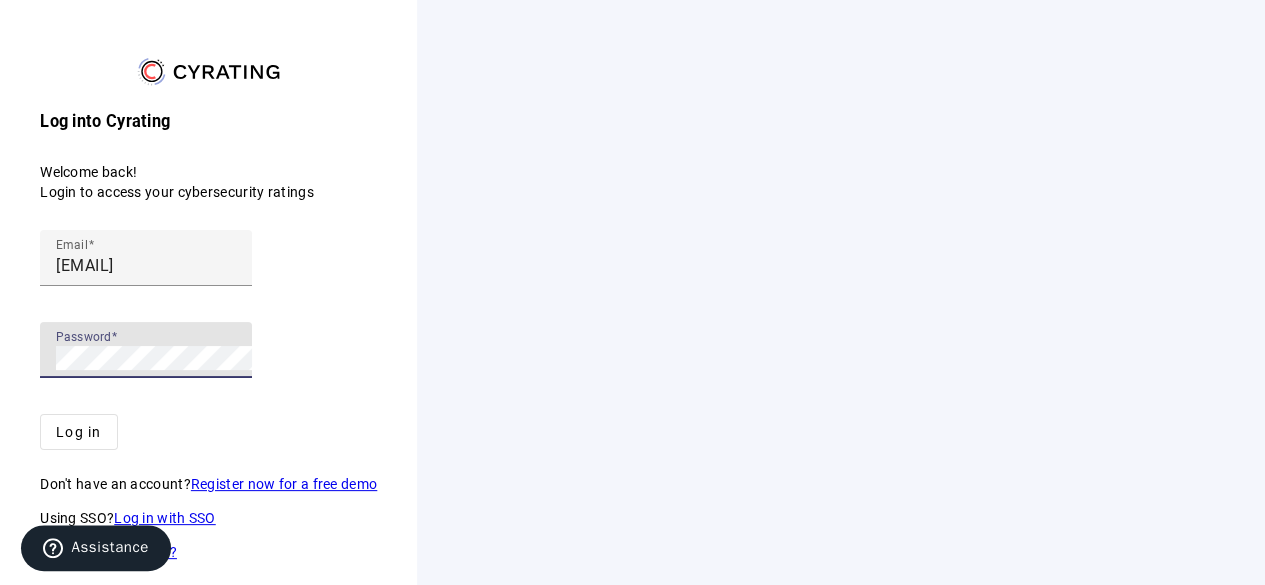 click on "Log in" at bounding box center [79, 432] 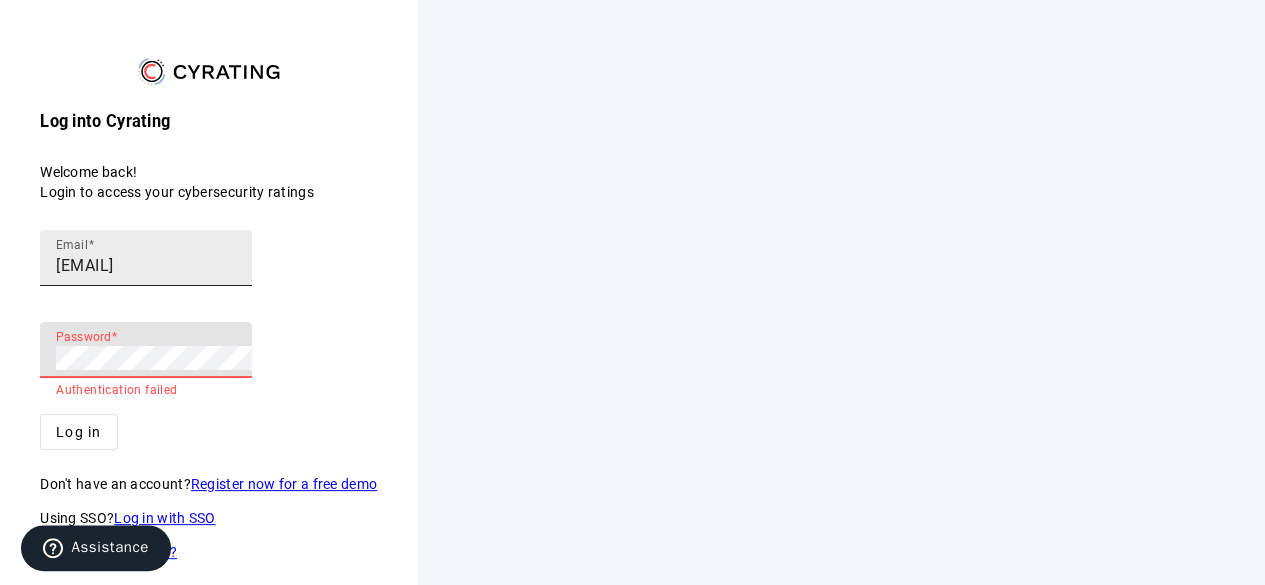 click on "[EMAIL]" at bounding box center [146, 266] 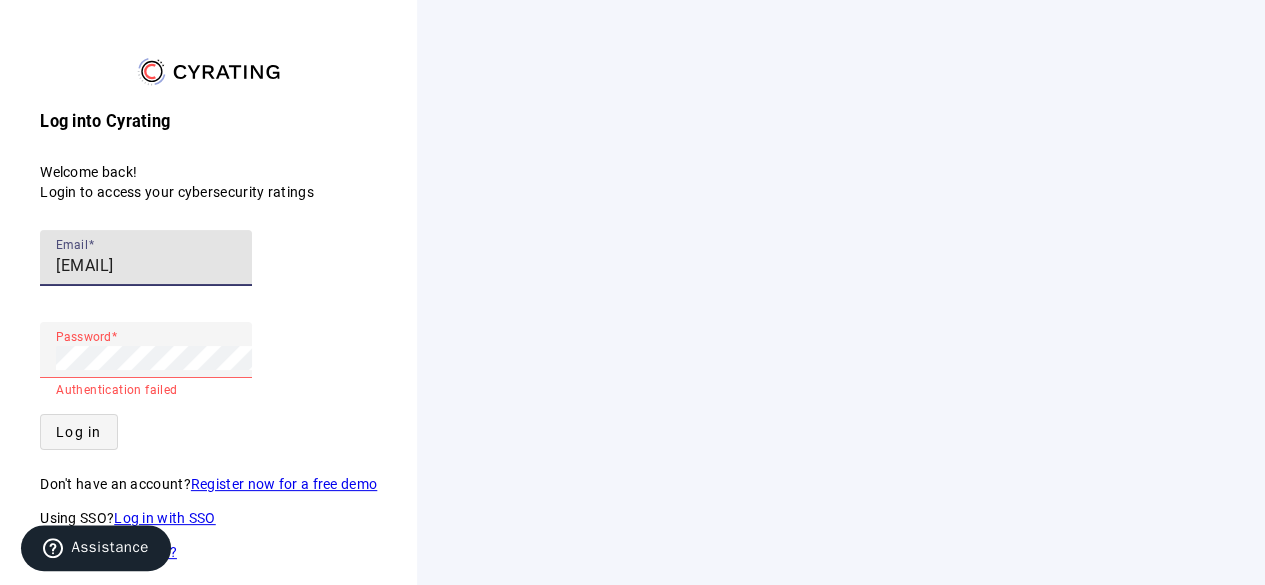 type on "[EMAIL]" 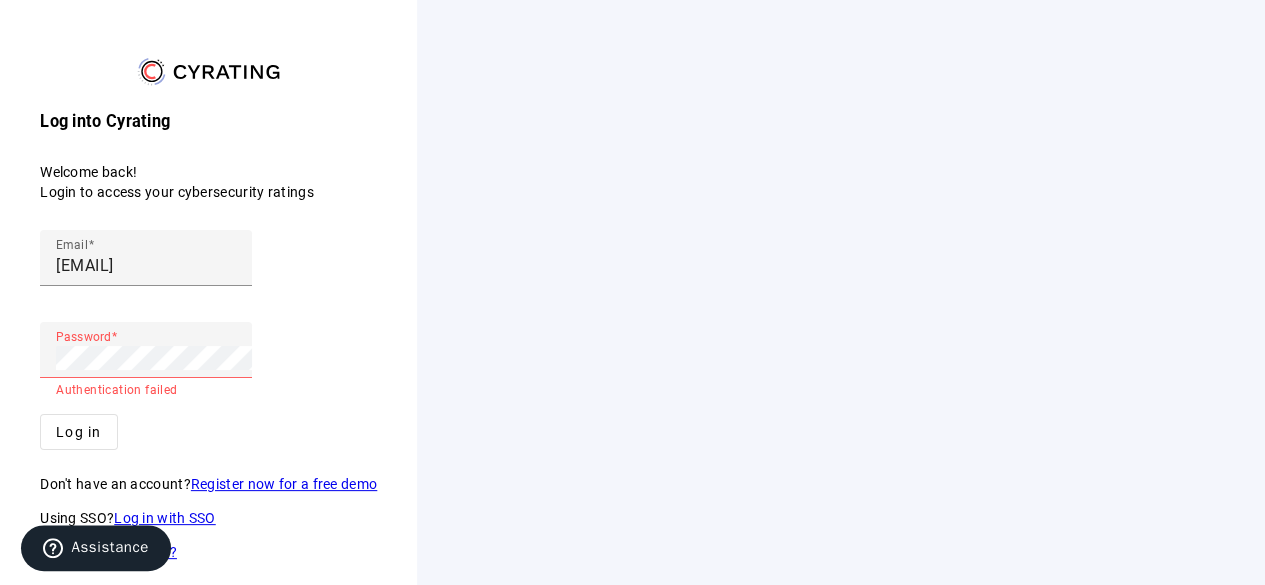 click on "Log in with SSO" at bounding box center [165, 518] 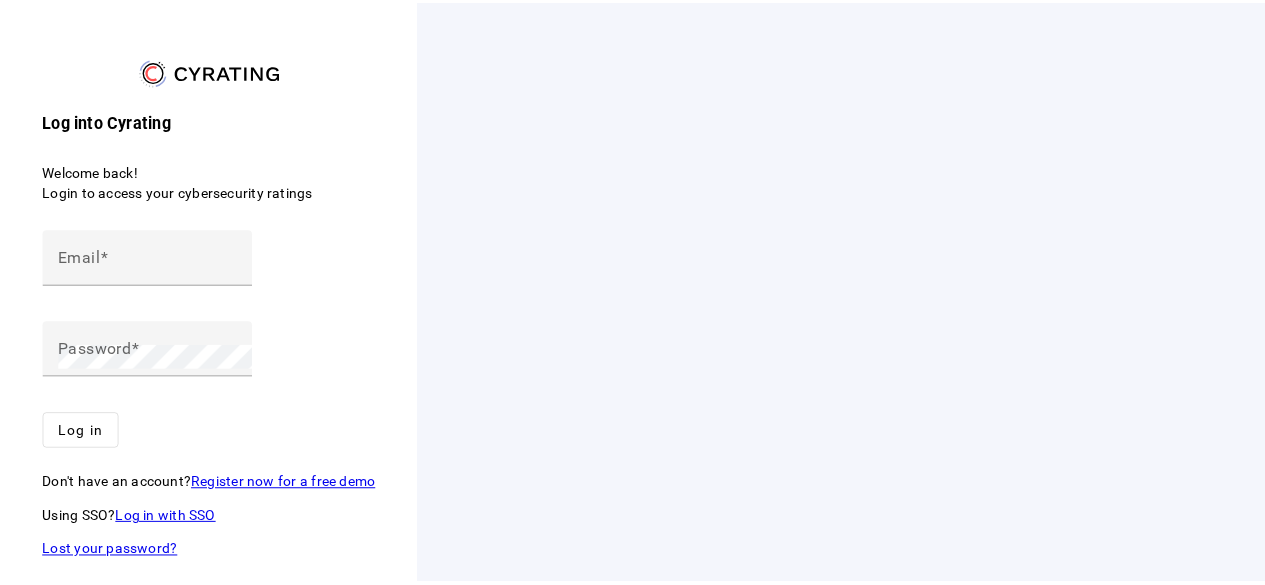 scroll, scrollTop: 0, scrollLeft: 0, axis: both 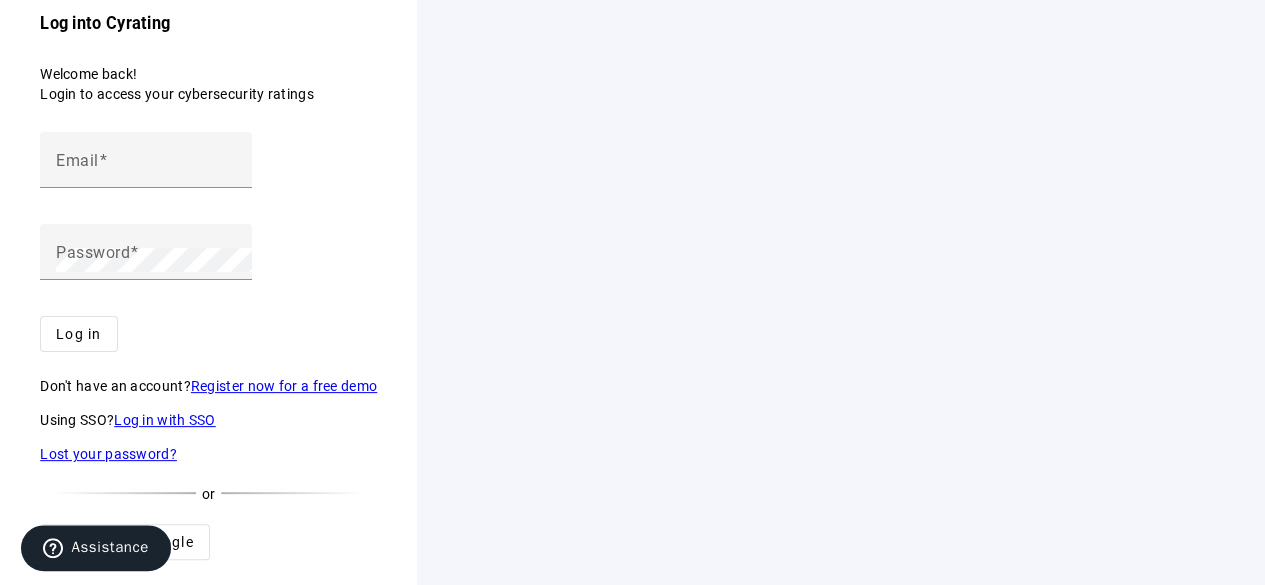 click on "Log in with SSO" at bounding box center (165, 420) 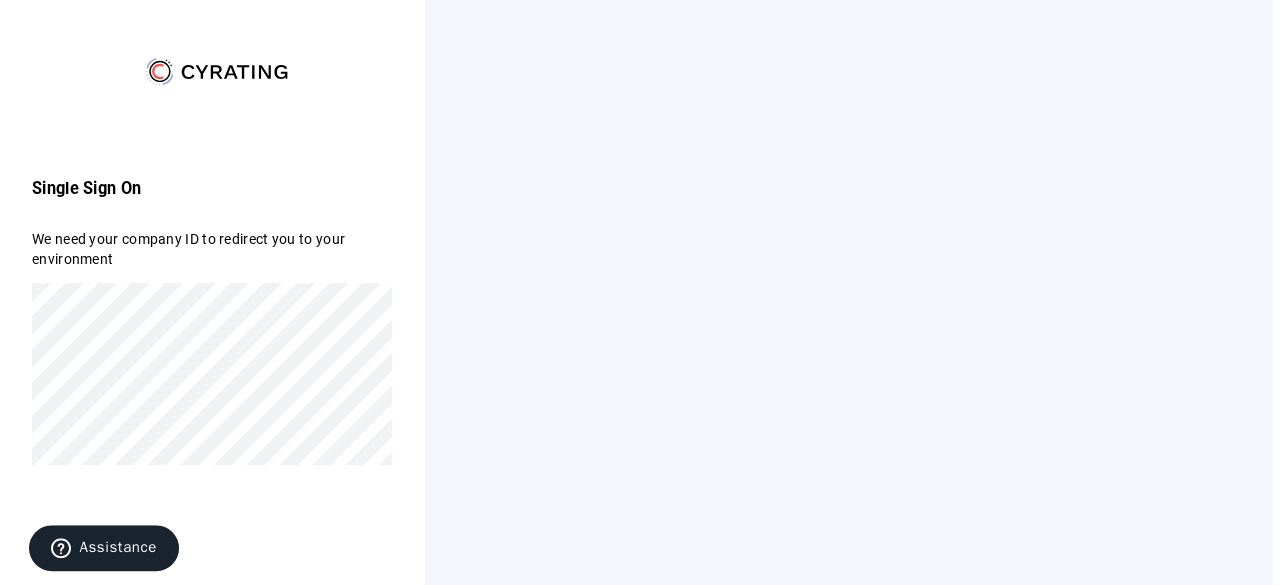 scroll, scrollTop: 0, scrollLeft: 0, axis: both 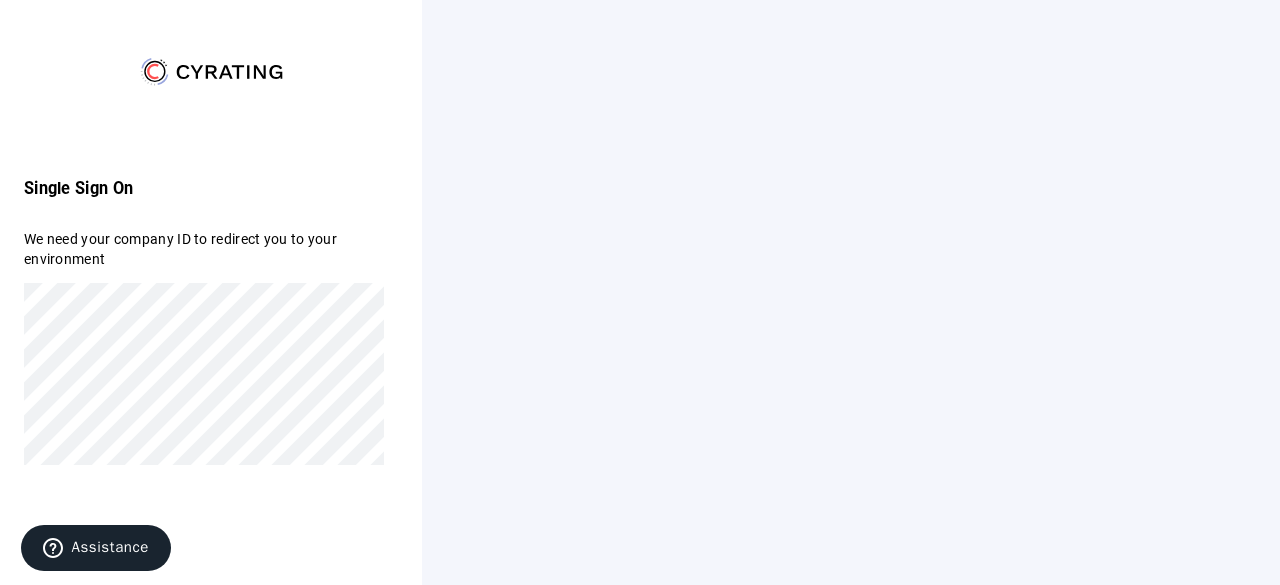 click on "Single Sign On We need your company ID to redirect you to your environment" at bounding box center (211, 292) 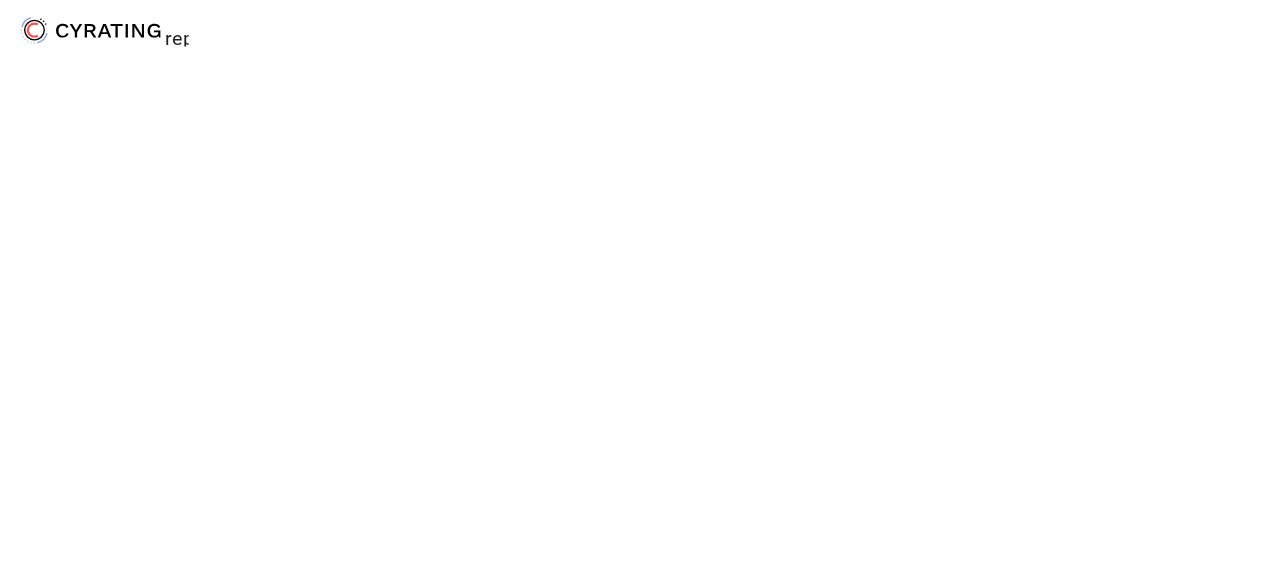 scroll, scrollTop: 0, scrollLeft: 0, axis: both 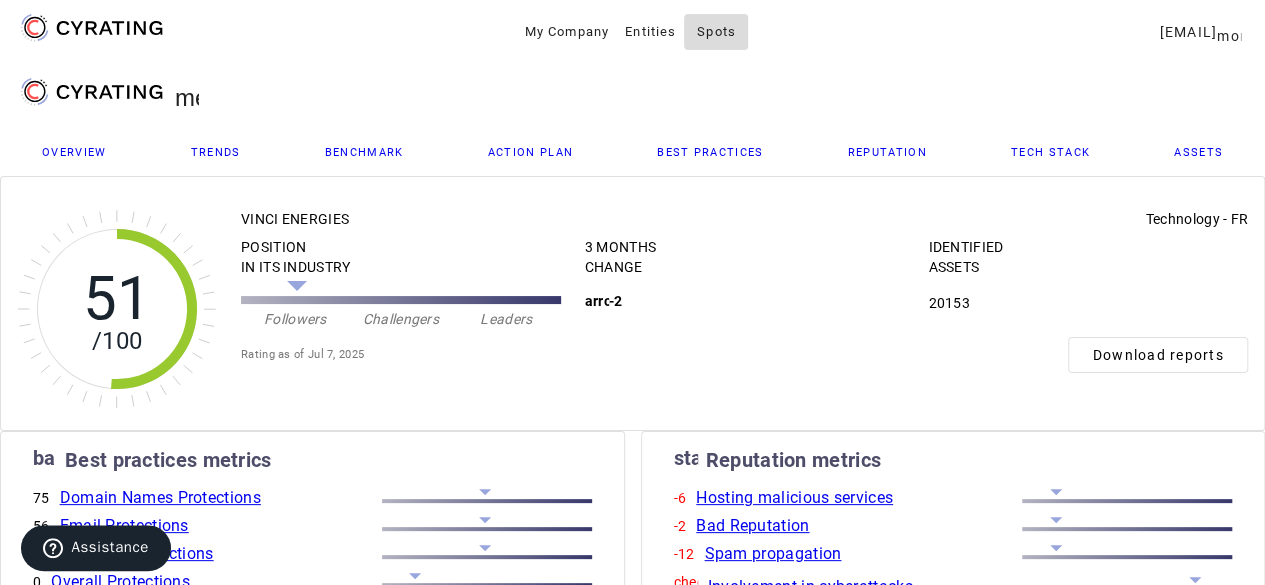 click on "Spots" at bounding box center (716, 32) 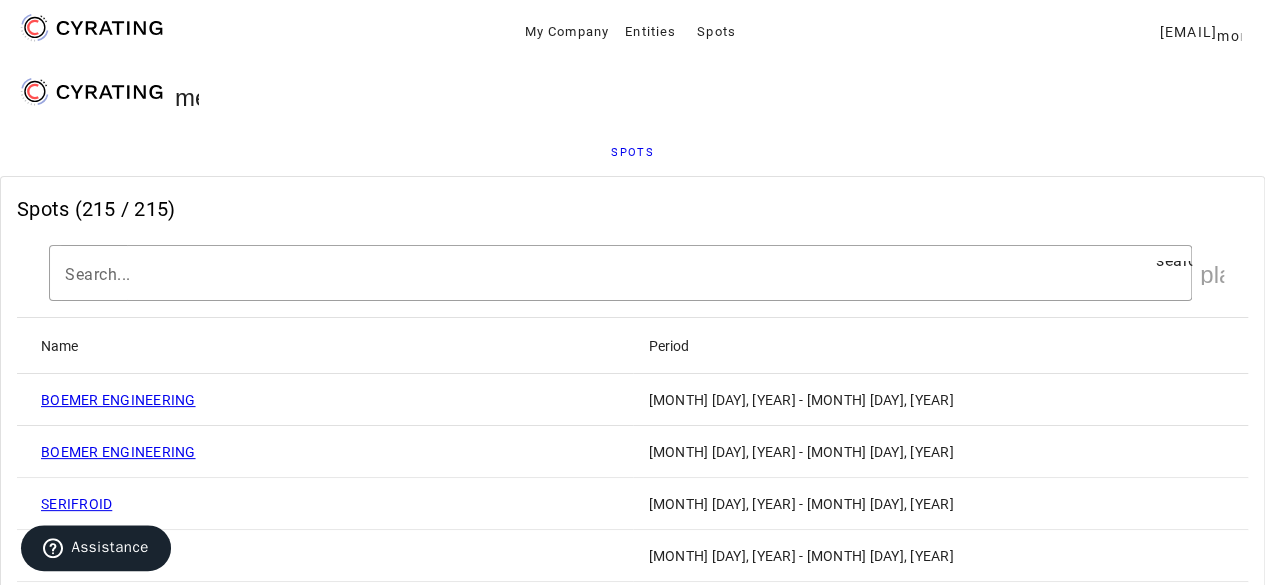 click on "BOEMER ENGINEERING" at bounding box center (118, 400) 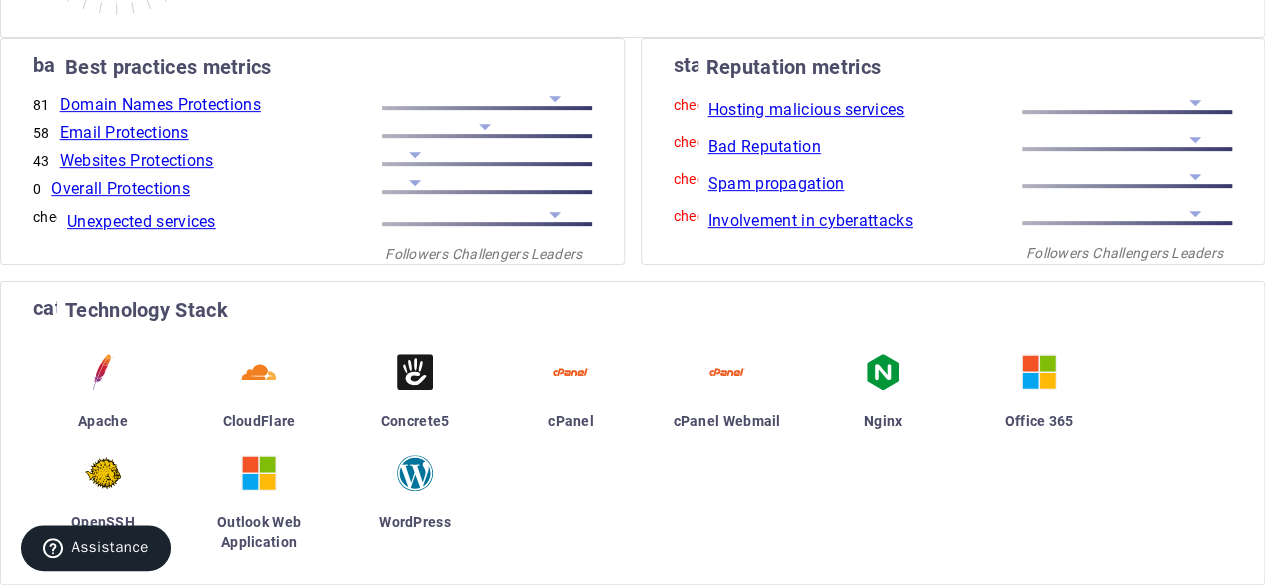 scroll, scrollTop: 0, scrollLeft: 0, axis: both 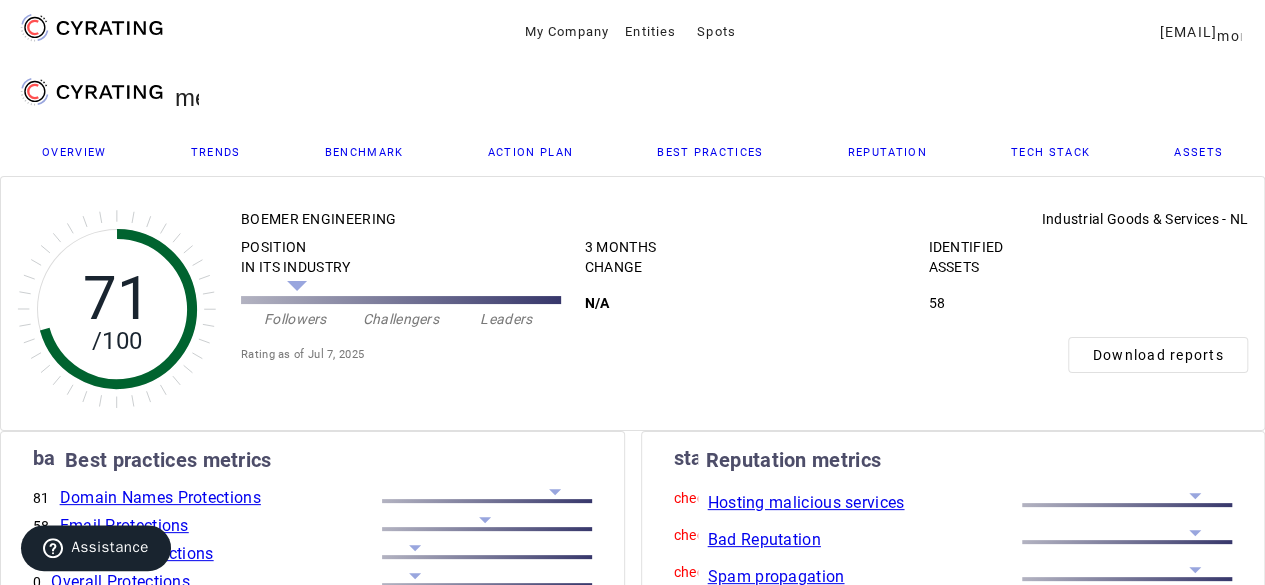 click on "Best practices" at bounding box center [710, 152] 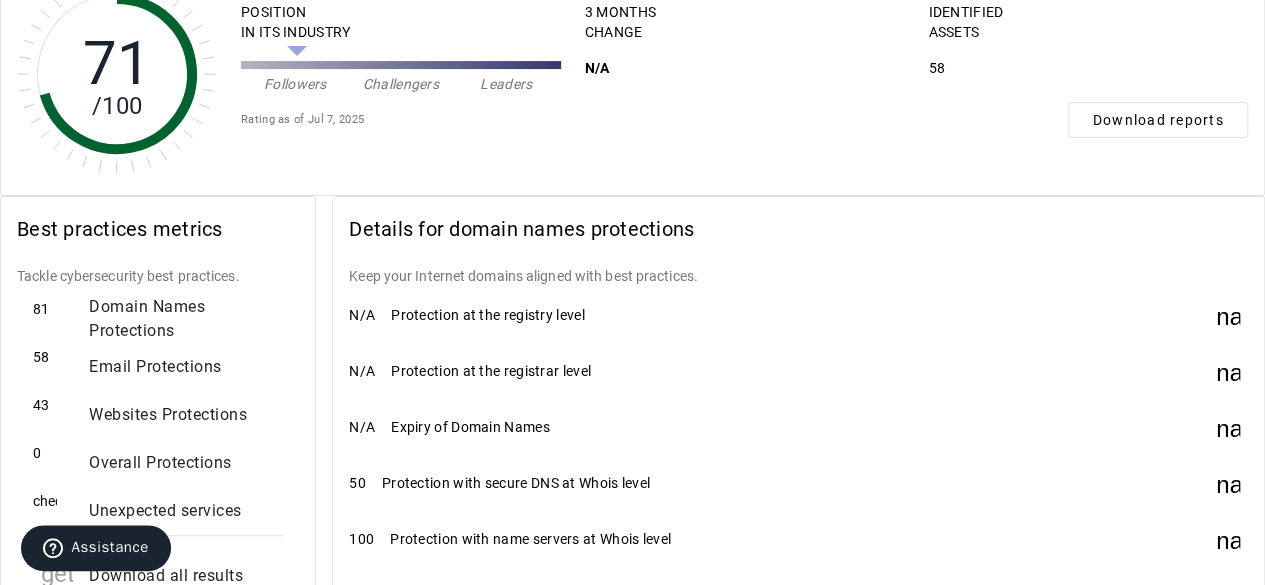 scroll, scrollTop: 0, scrollLeft: 0, axis: both 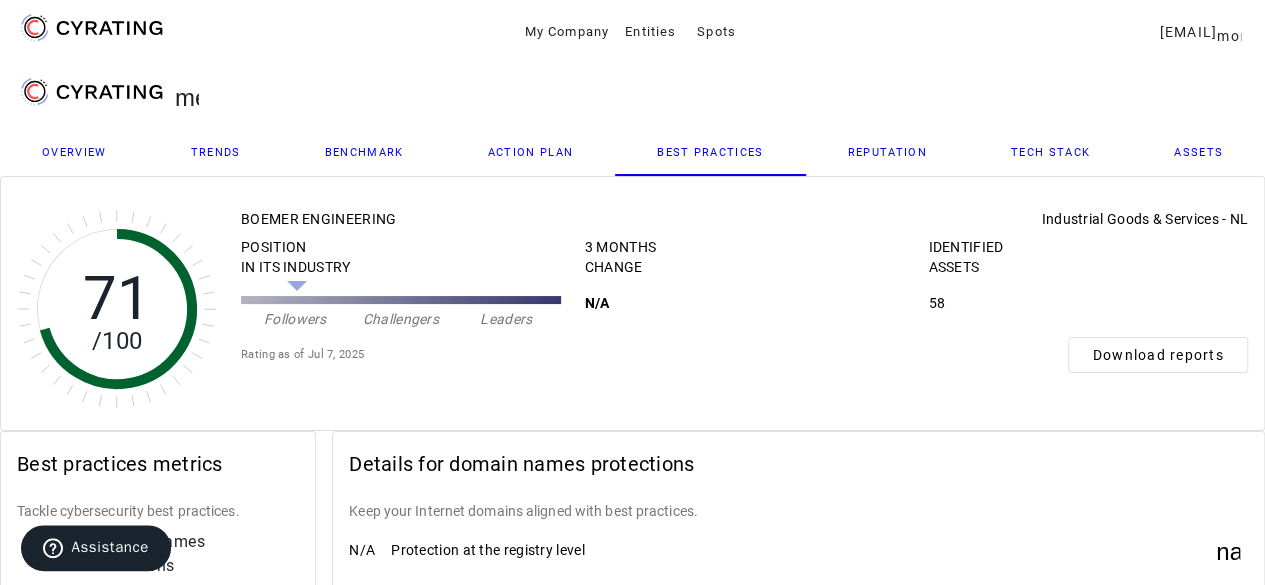 click on "Overview" at bounding box center (74, 152) 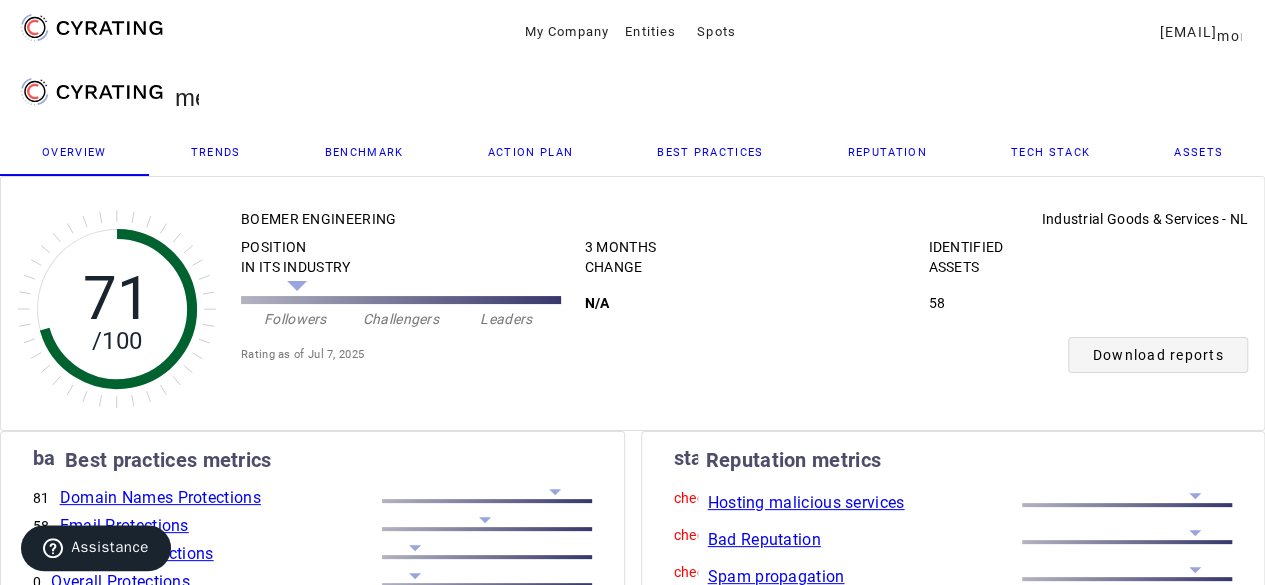 click at bounding box center (1158, 355) 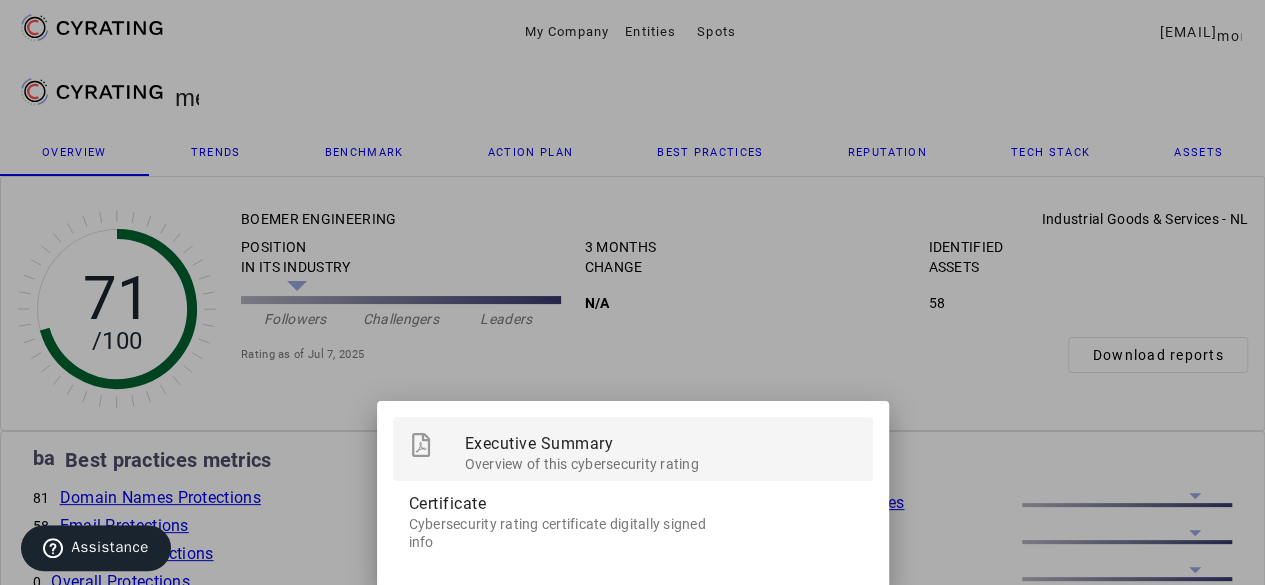 click on "Overview of this cybersecurity rating" at bounding box center (661, 461) 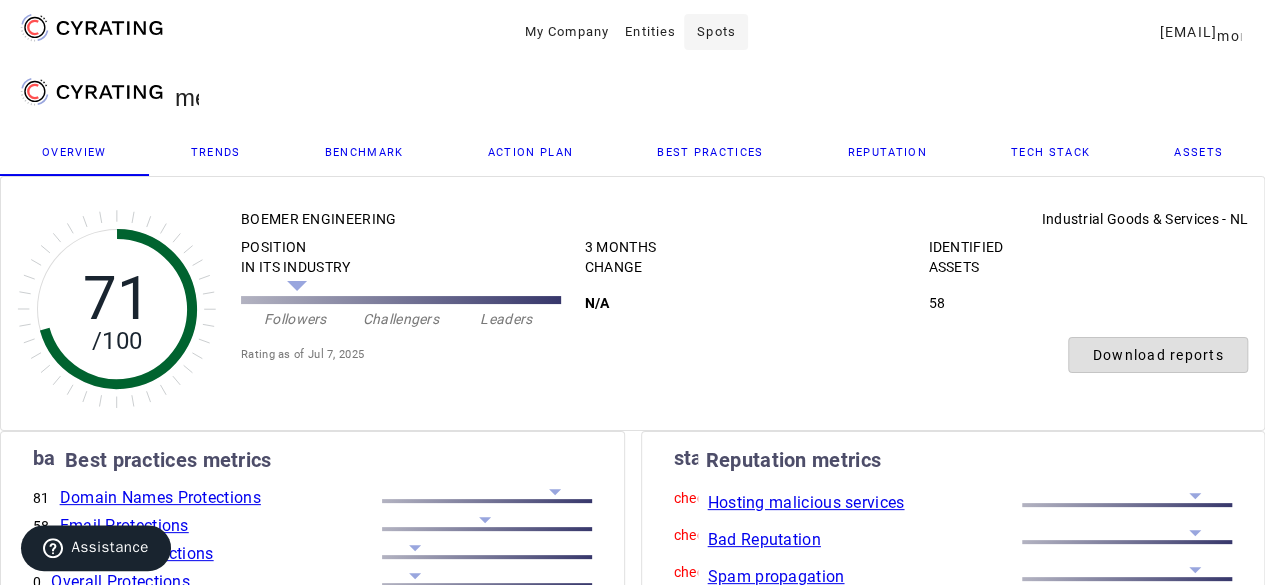 click on "Spots" at bounding box center [567, 32] 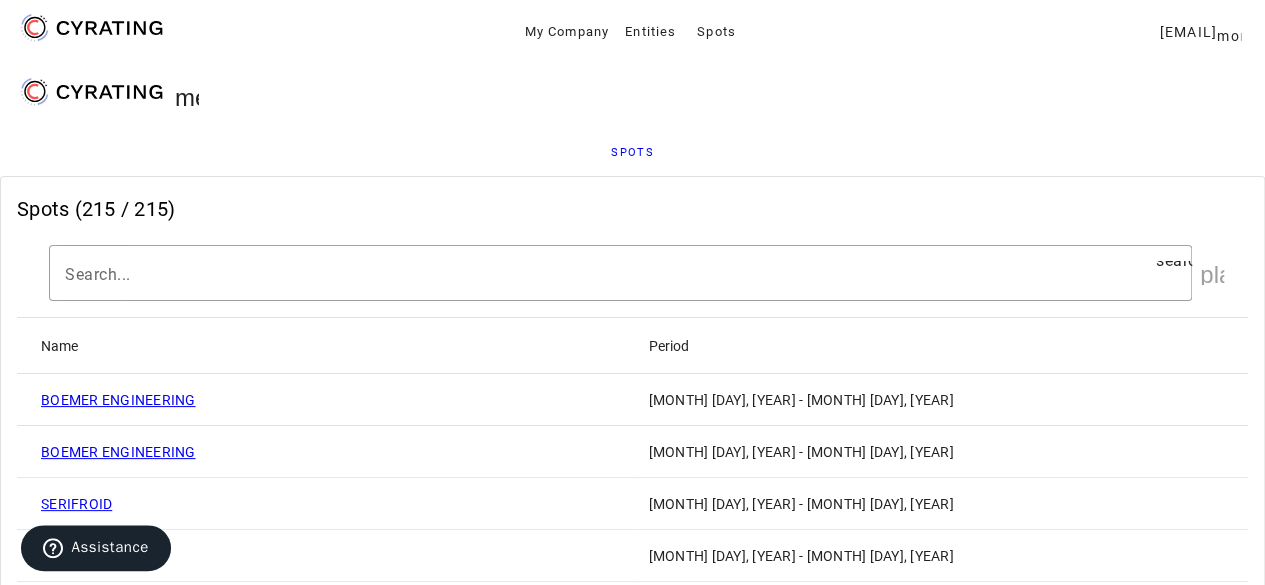 click on "BOEMER ENGINEERING" at bounding box center [118, 400] 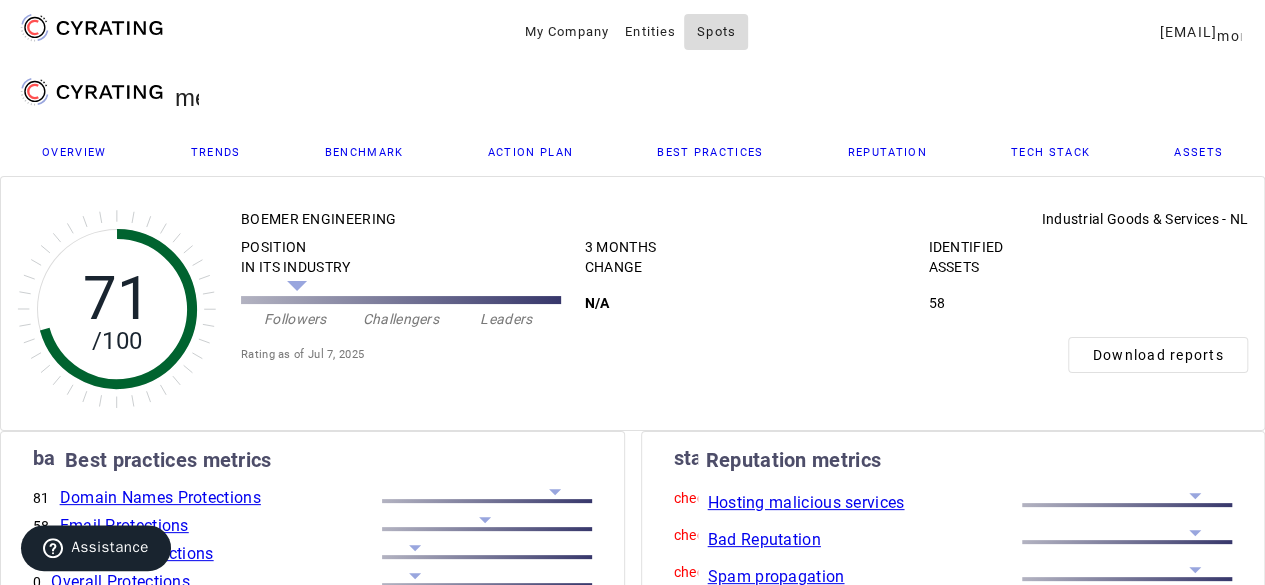 click on "Spots" at bounding box center (716, 32) 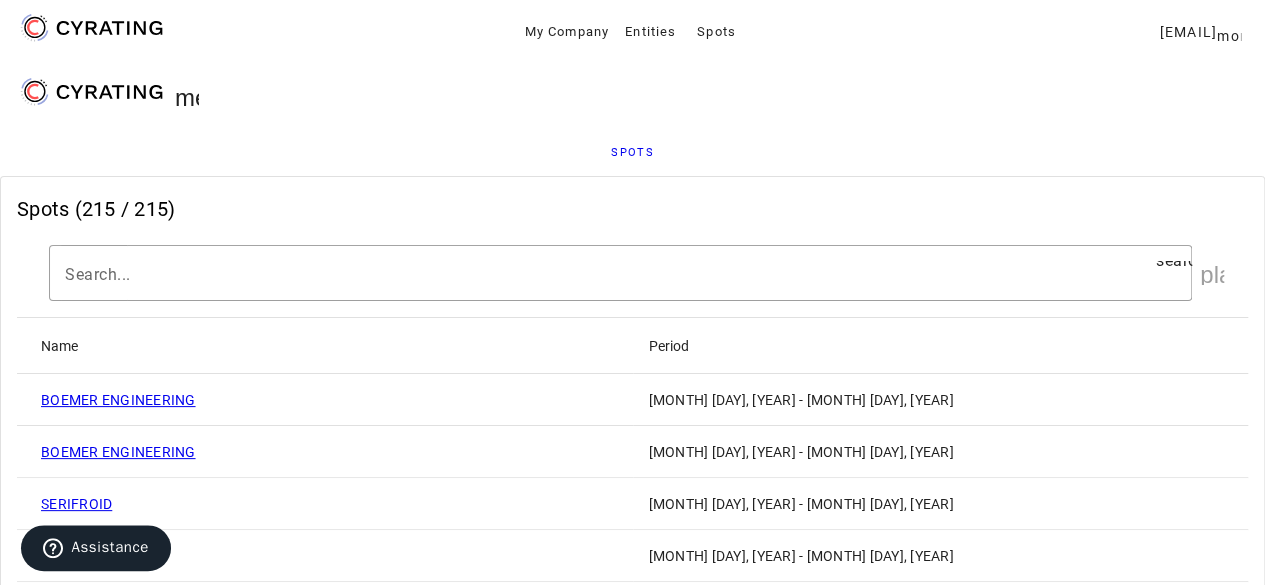 click on "BOEMER ENGINEERING" at bounding box center (325, 400) 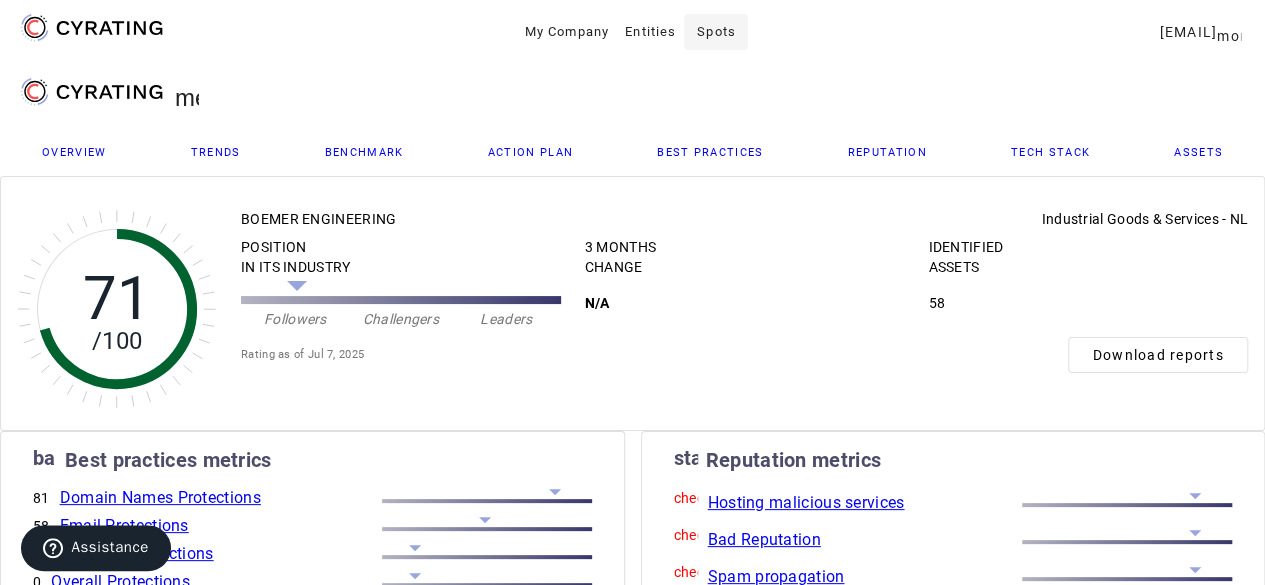 click at bounding box center (567, 32) 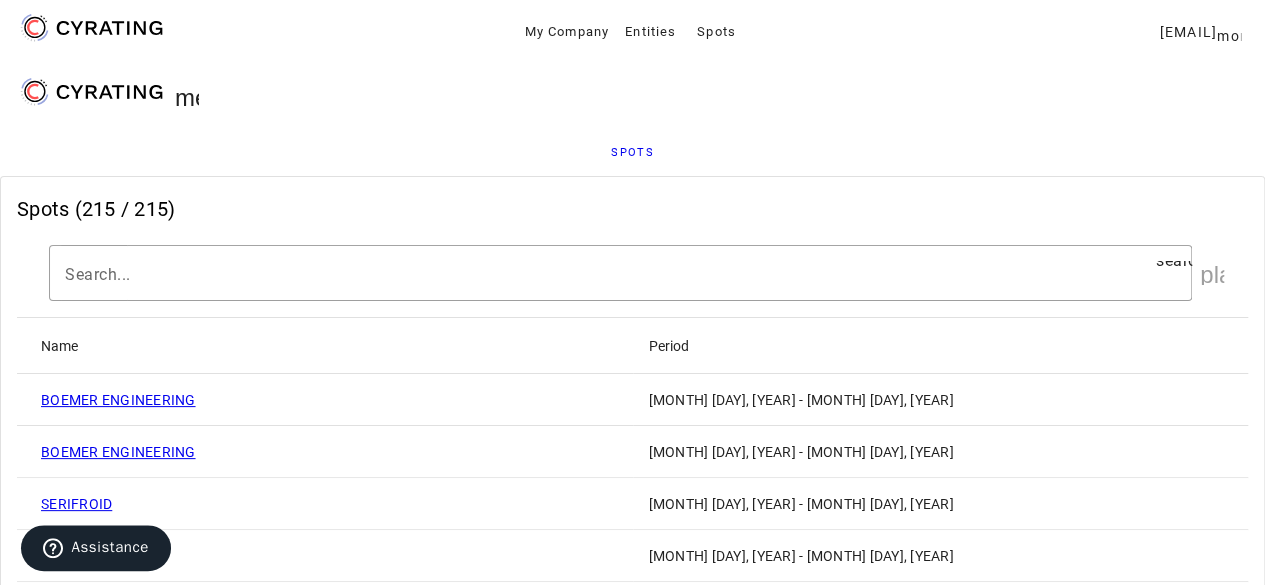 click on "BOEMER ENGINEERING" at bounding box center [118, 400] 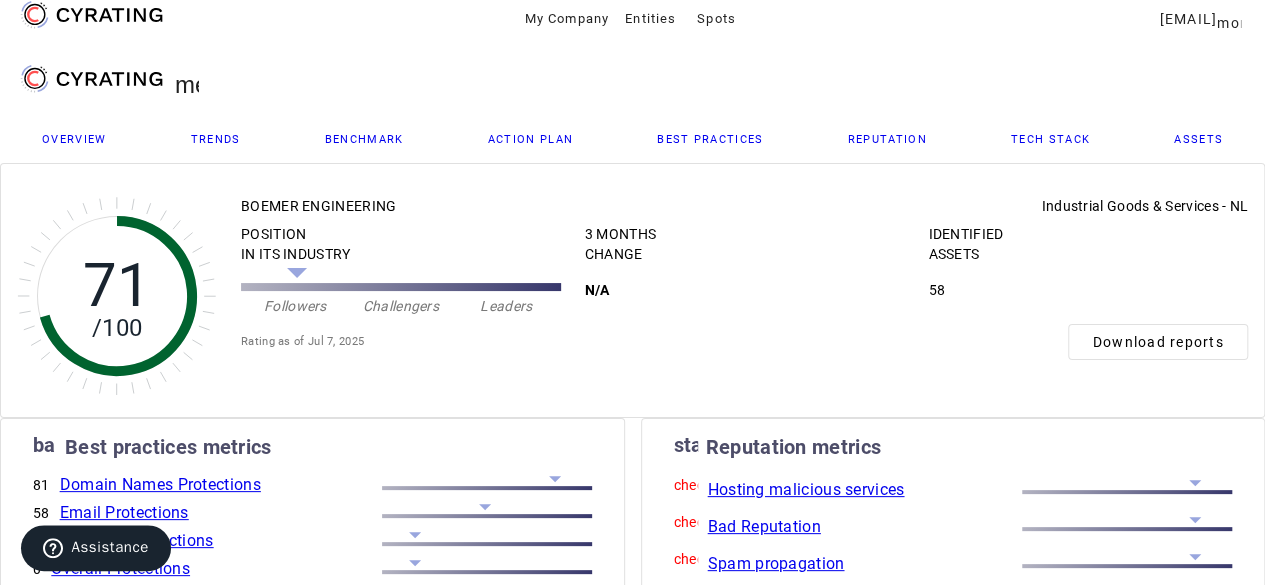 scroll, scrollTop: 0, scrollLeft: 0, axis: both 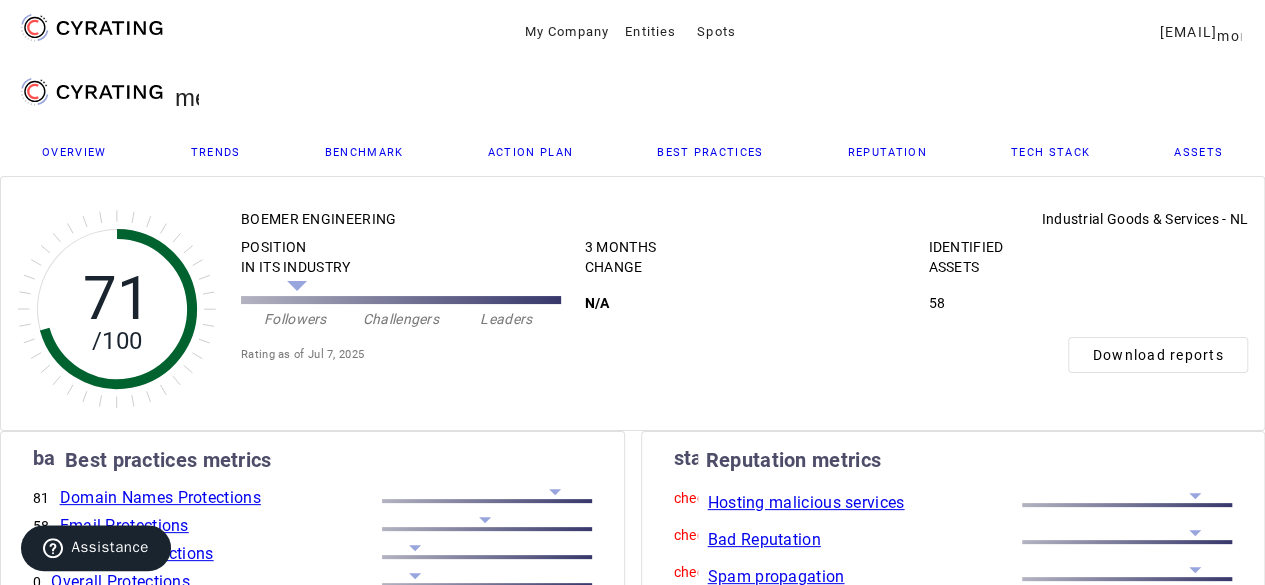 click on "Trends" at bounding box center (216, 152) 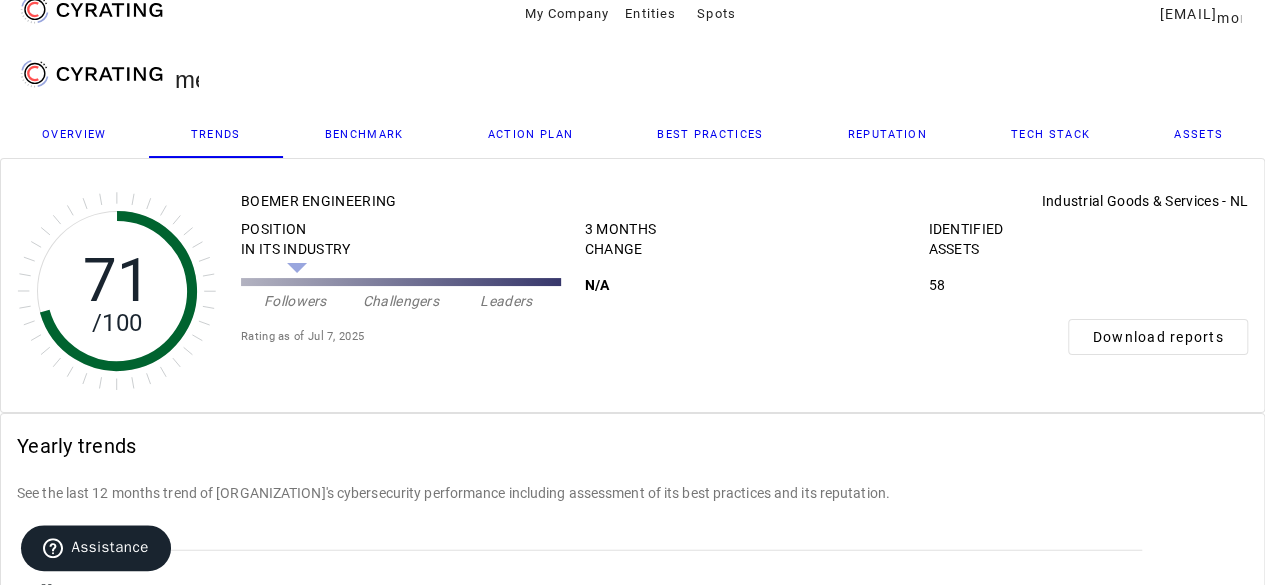 scroll, scrollTop: 0, scrollLeft: 0, axis: both 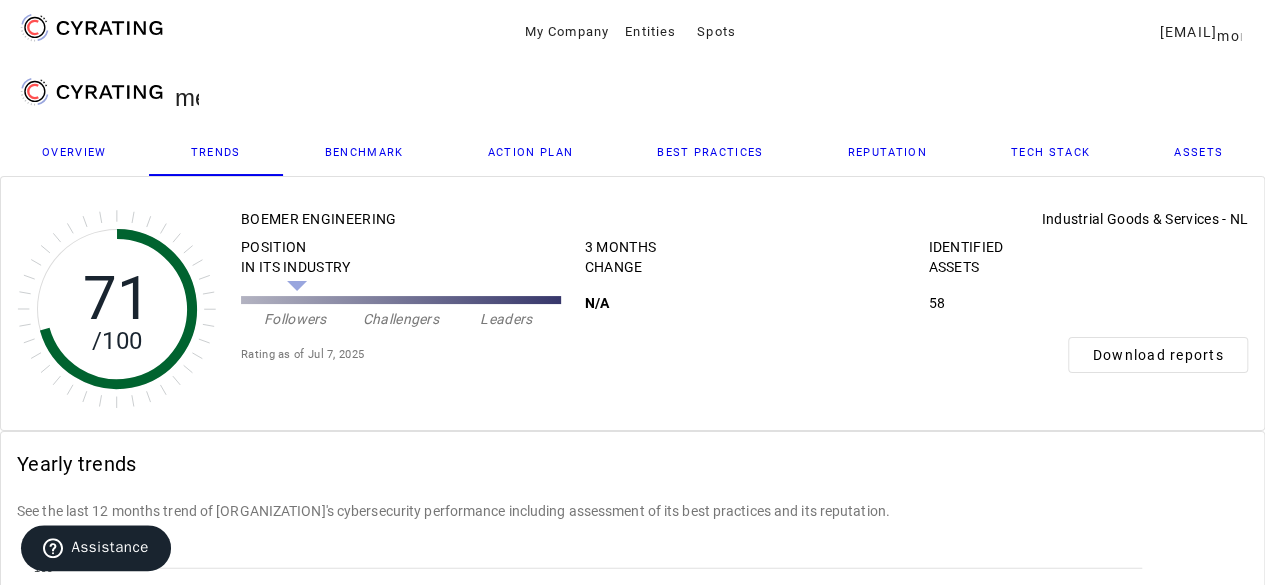 click on "Assets" at bounding box center (1198, 152) 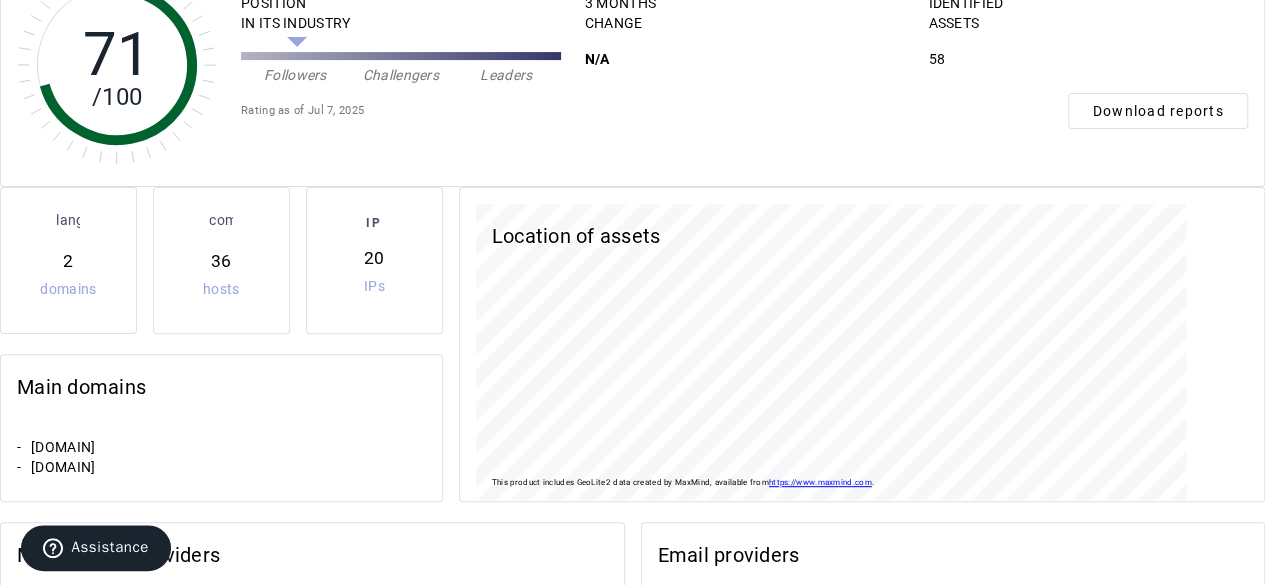 scroll, scrollTop: 0, scrollLeft: 0, axis: both 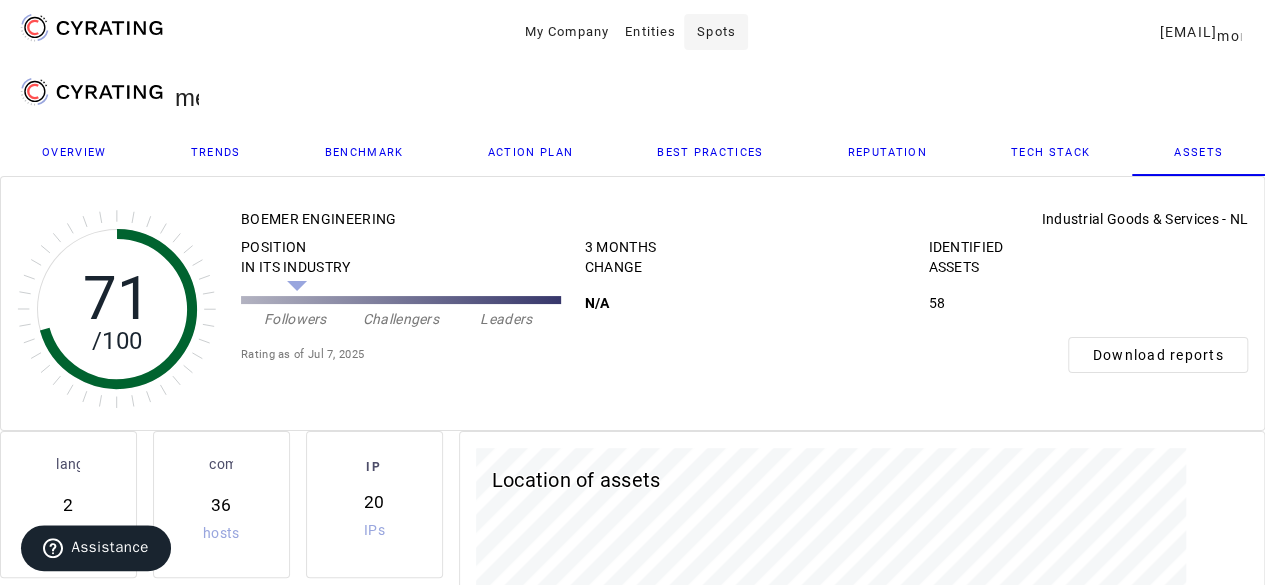 click on "Spots" at bounding box center [567, 32] 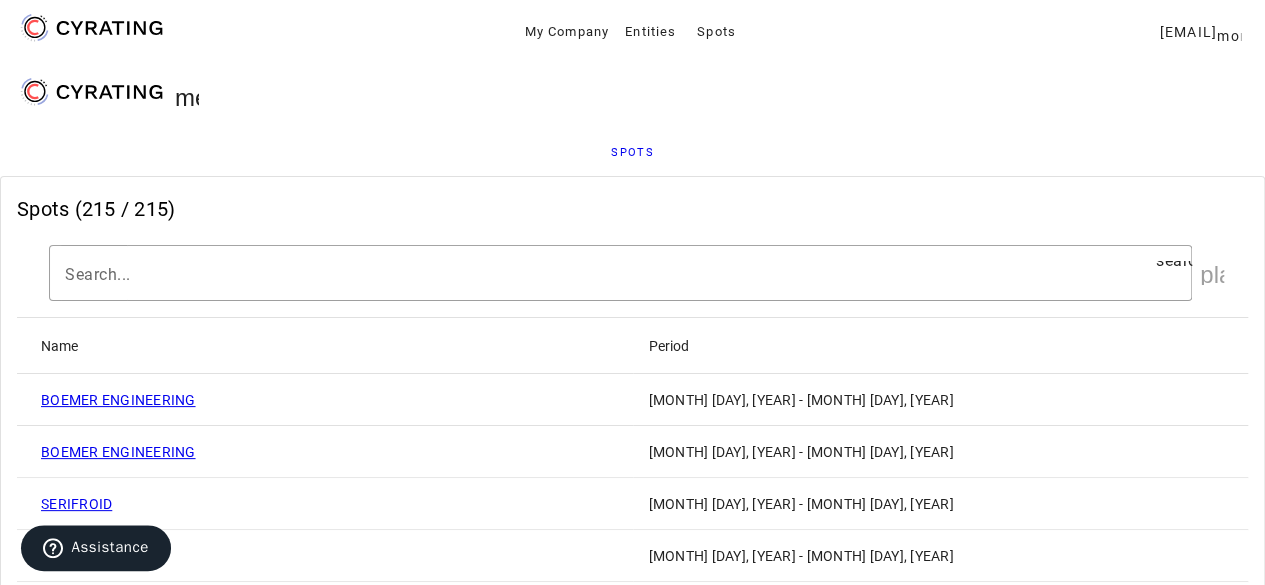 click on "SERIFROID" at bounding box center [76, 504] 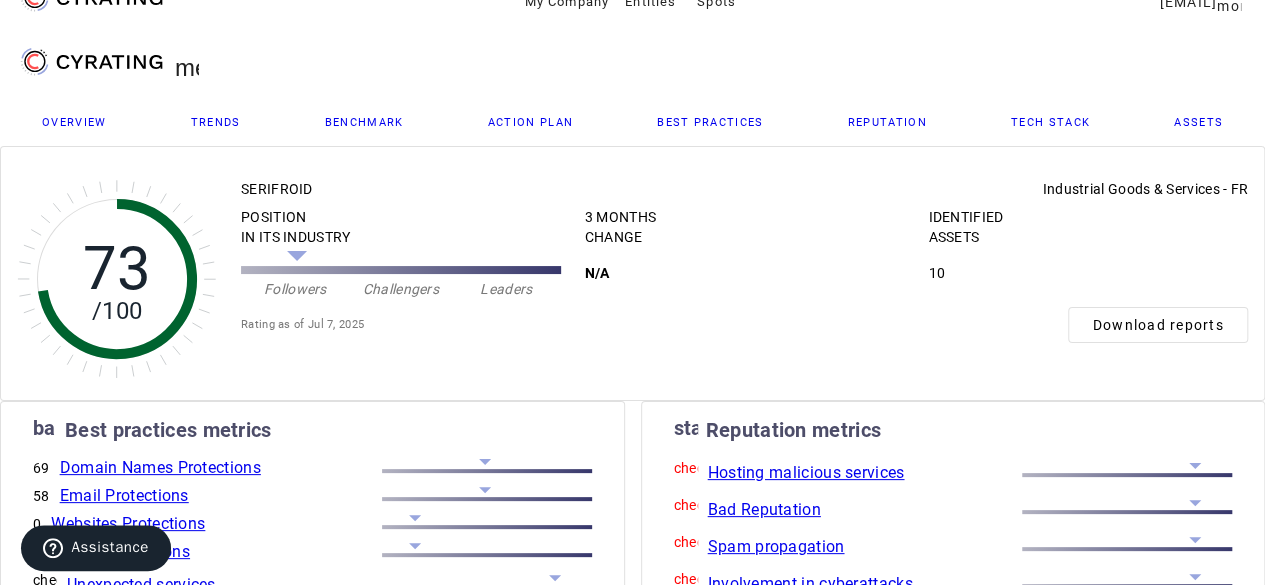 scroll, scrollTop: 0, scrollLeft: 0, axis: both 